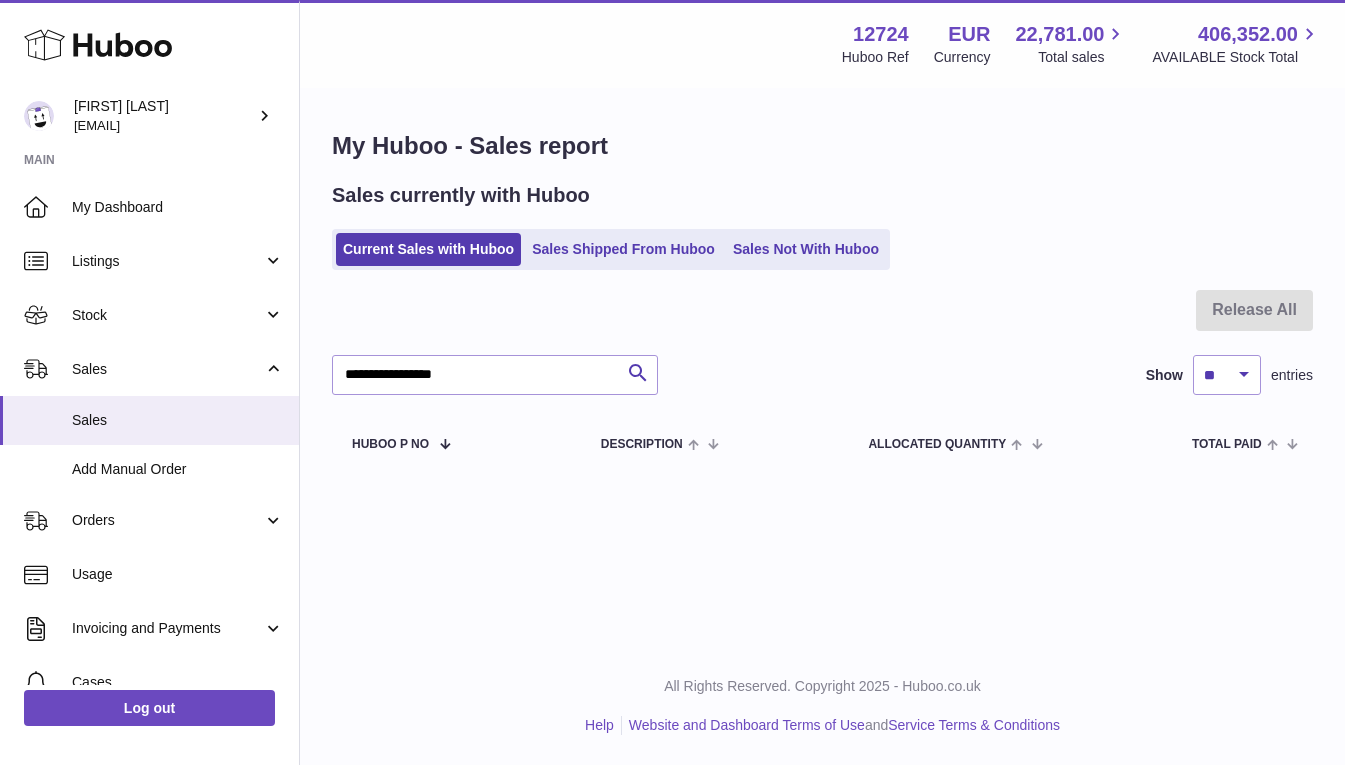 scroll, scrollTop: 0, scrollLeft: 0, axis: both 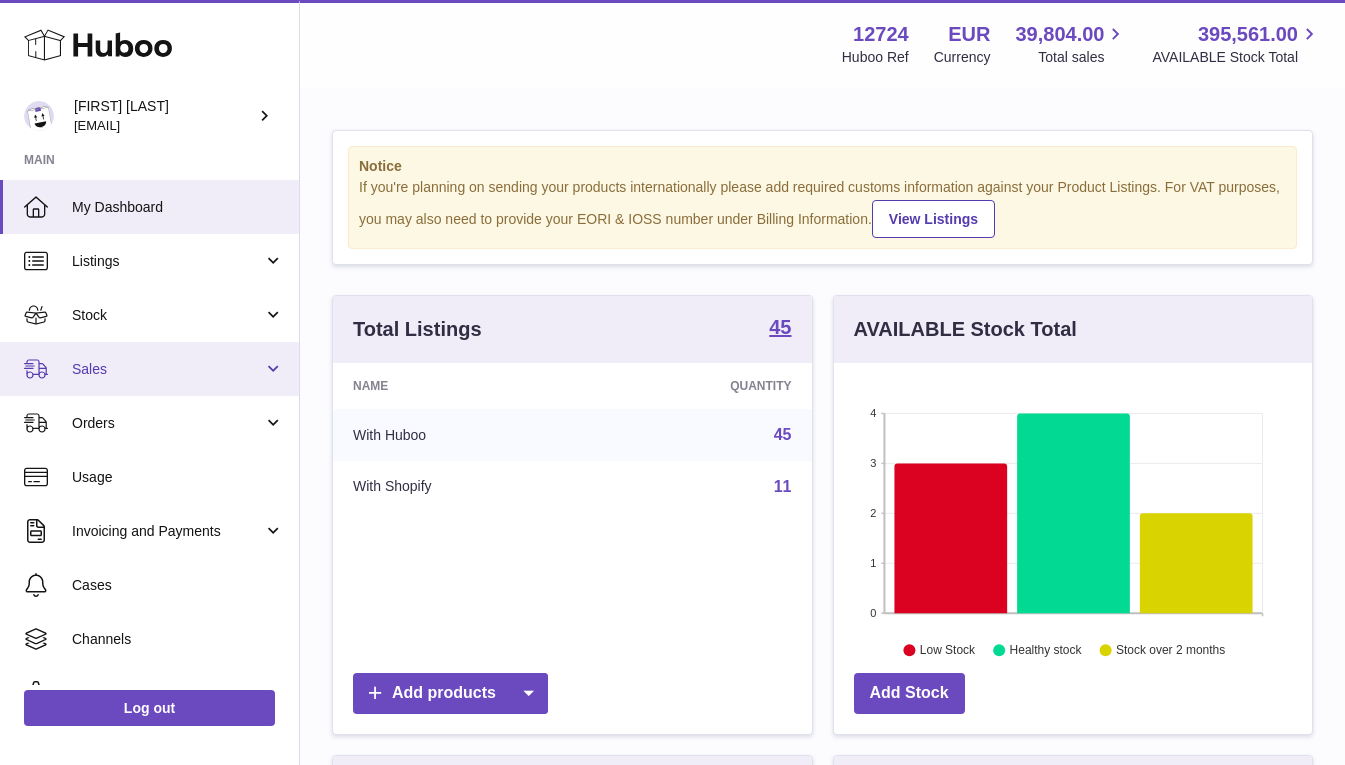 click on "Sales" at bounding box center [167, 369] 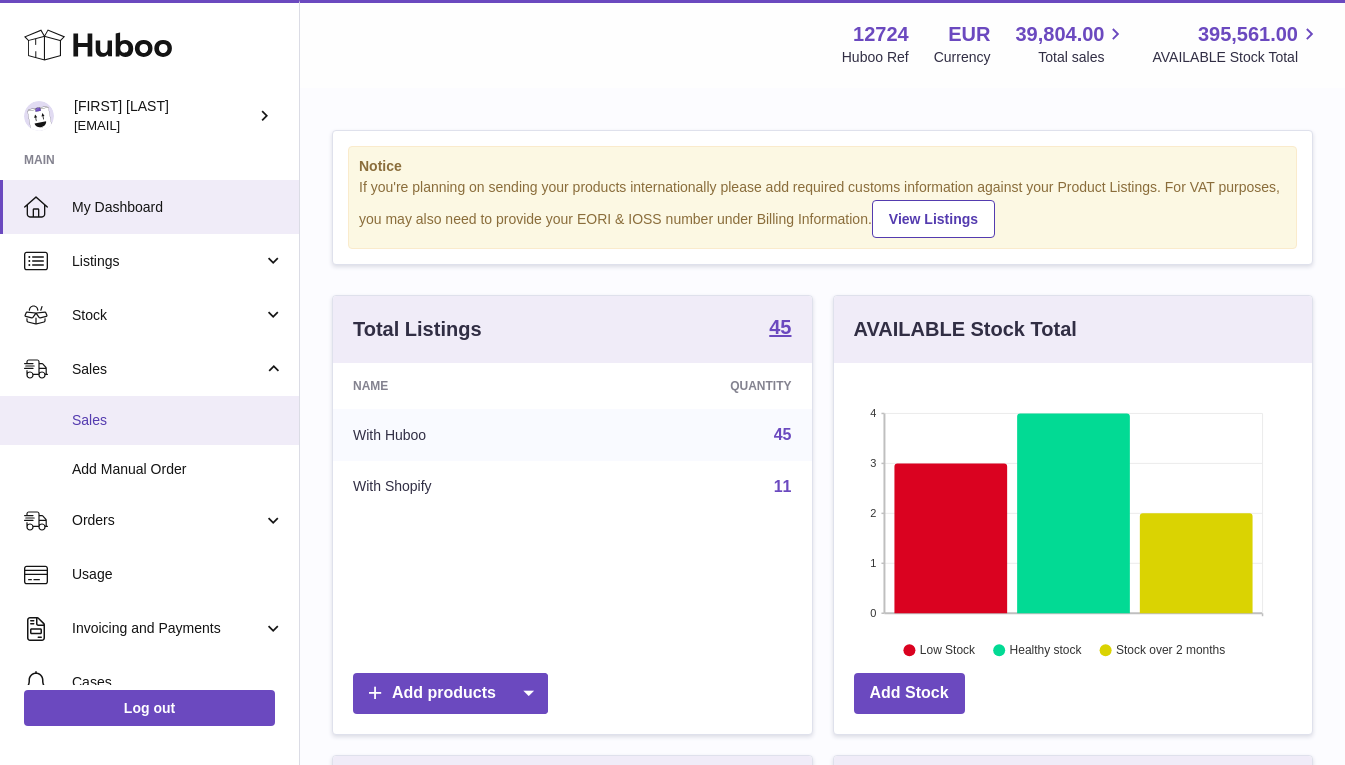 click on "Sales" at bounding box center [178, 420] 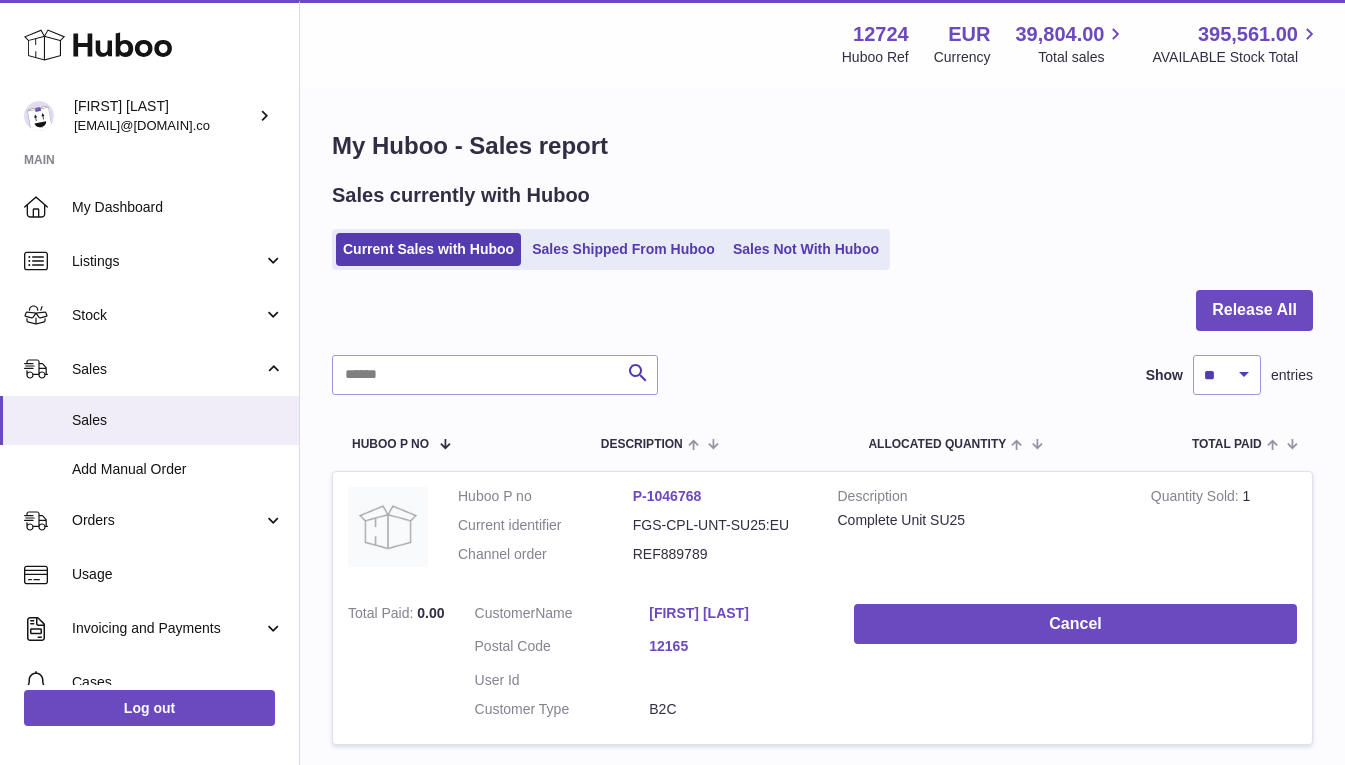 scroll, scrollTop: 0, scrollLeft: 0, axis: both 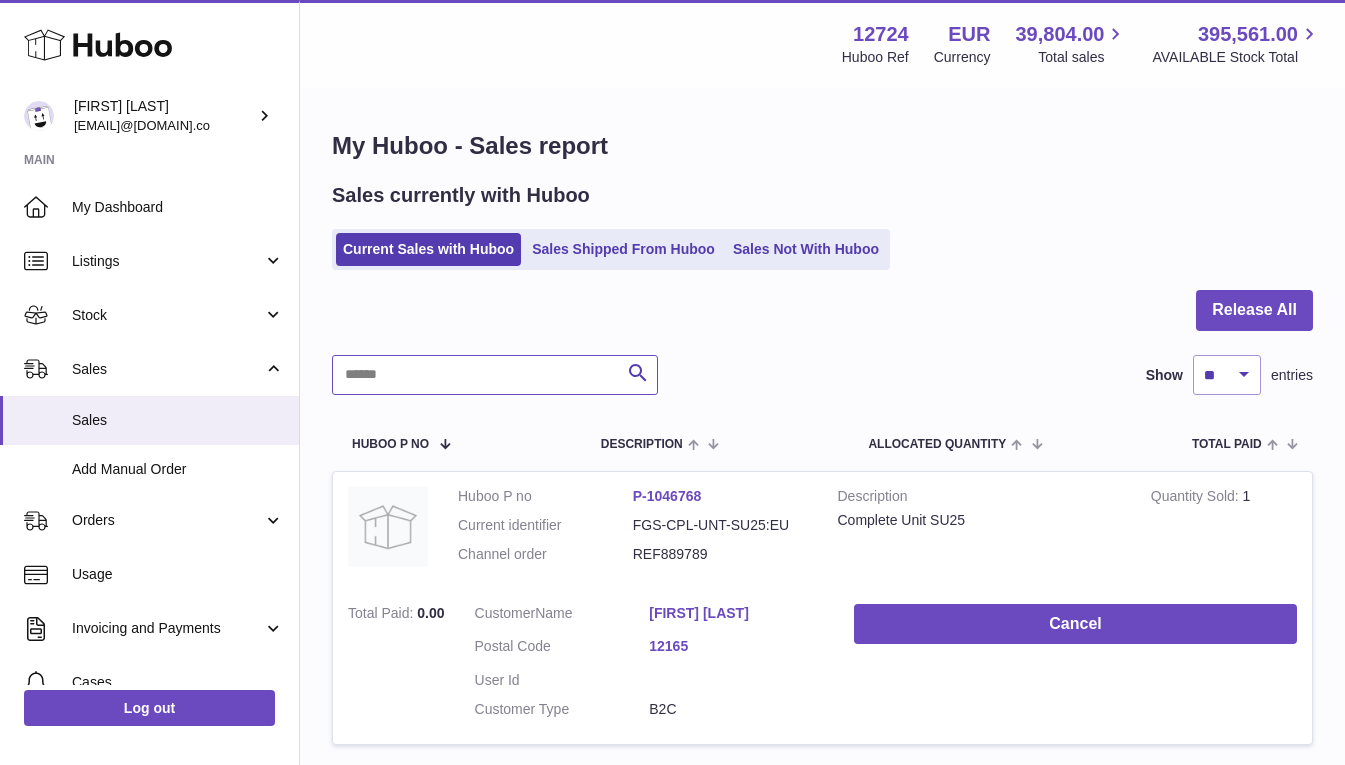 click at bounding box center [495, 375] 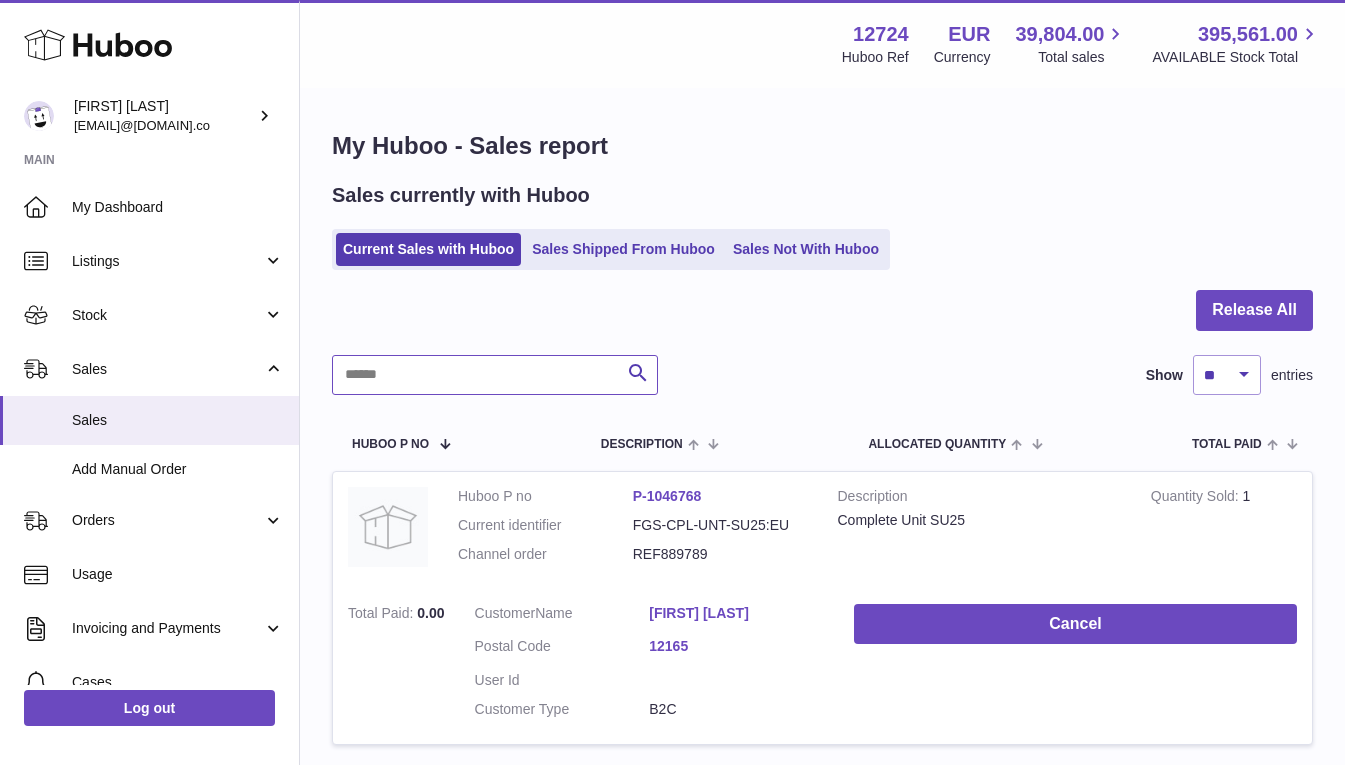 paste on "**********" 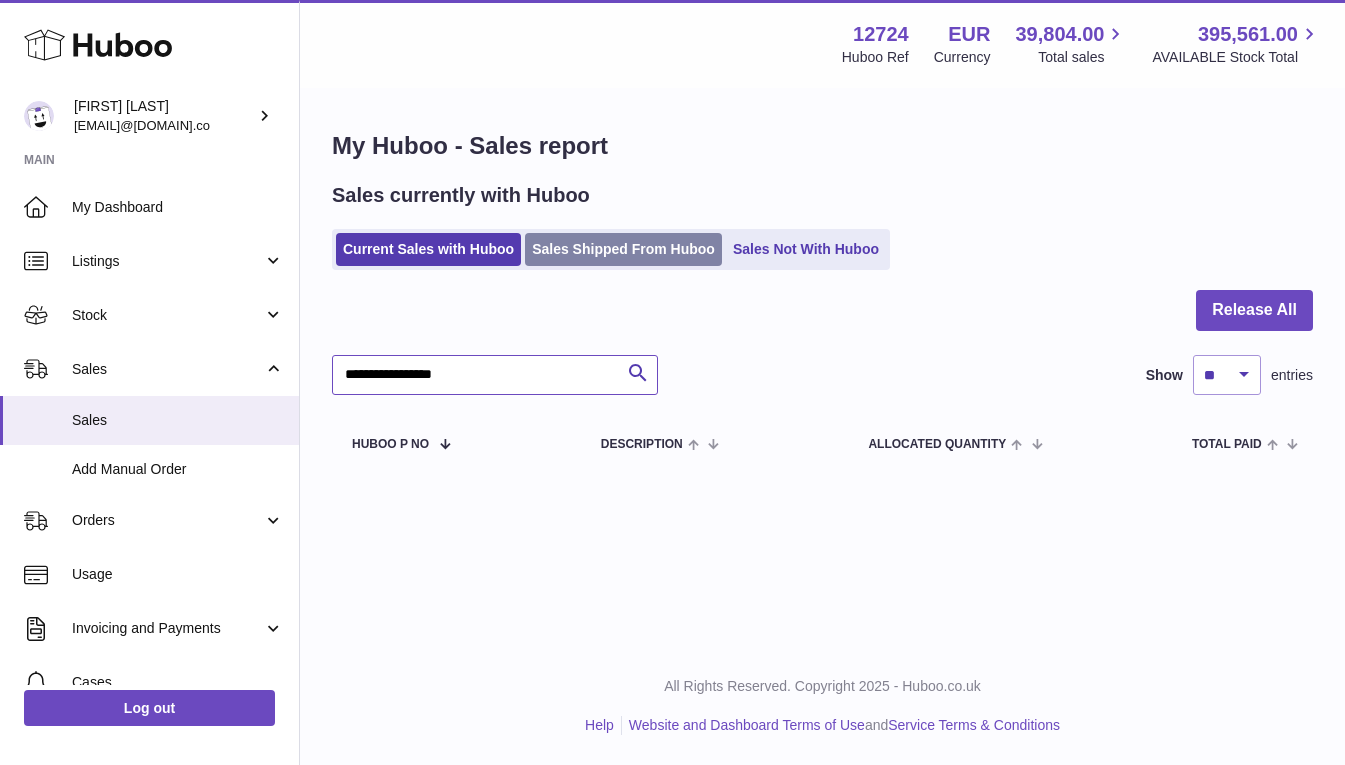 type on "**********" 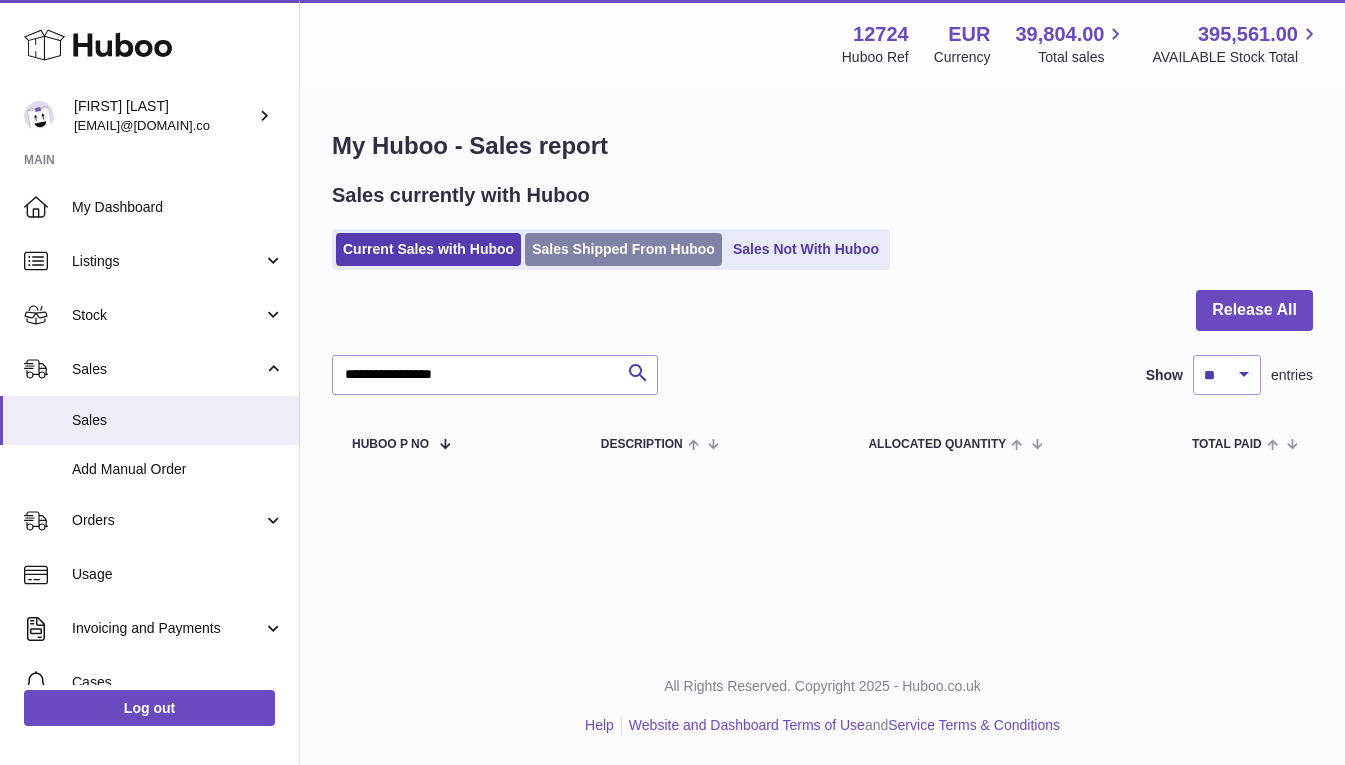 click on "Sales Shipped From Huboo" at bounding box center (623, 249) 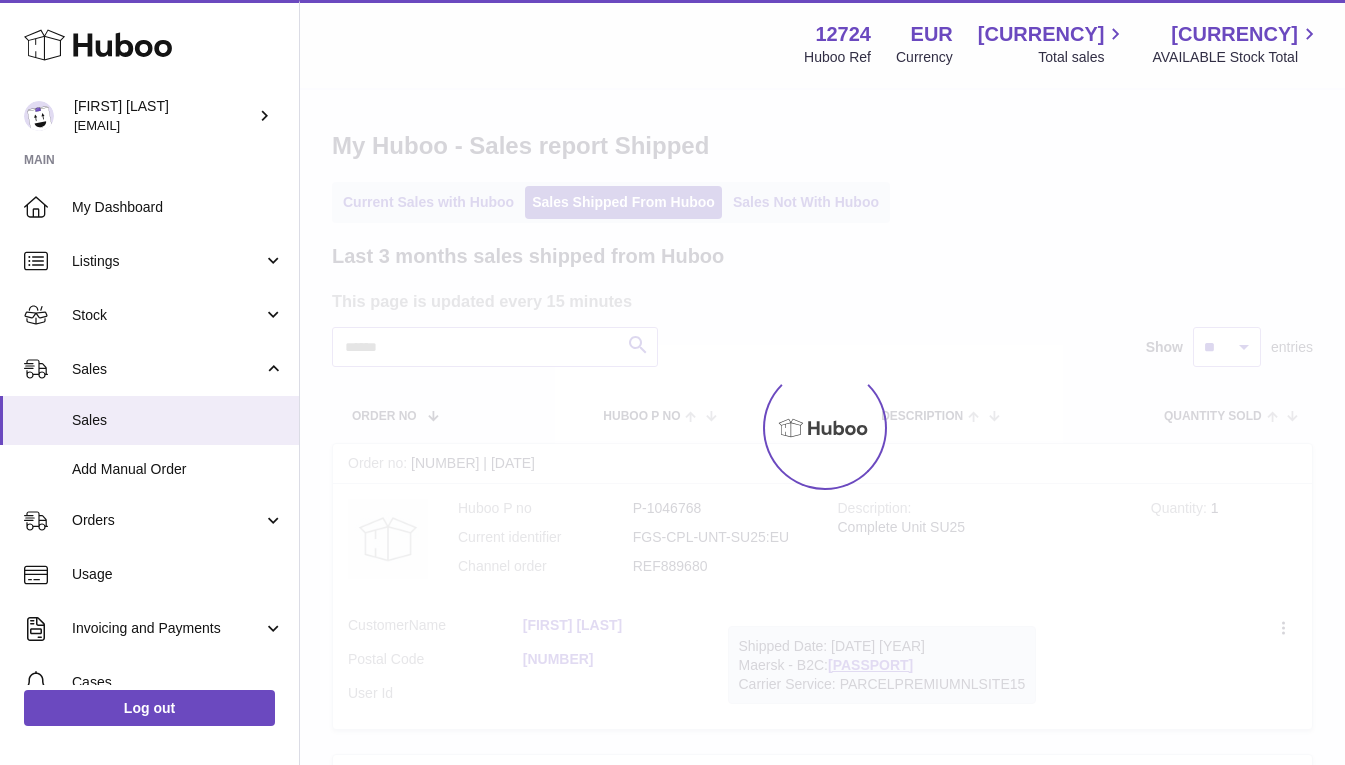 scroll, scrollTop: 0, scrollLeft: 0, axis: both 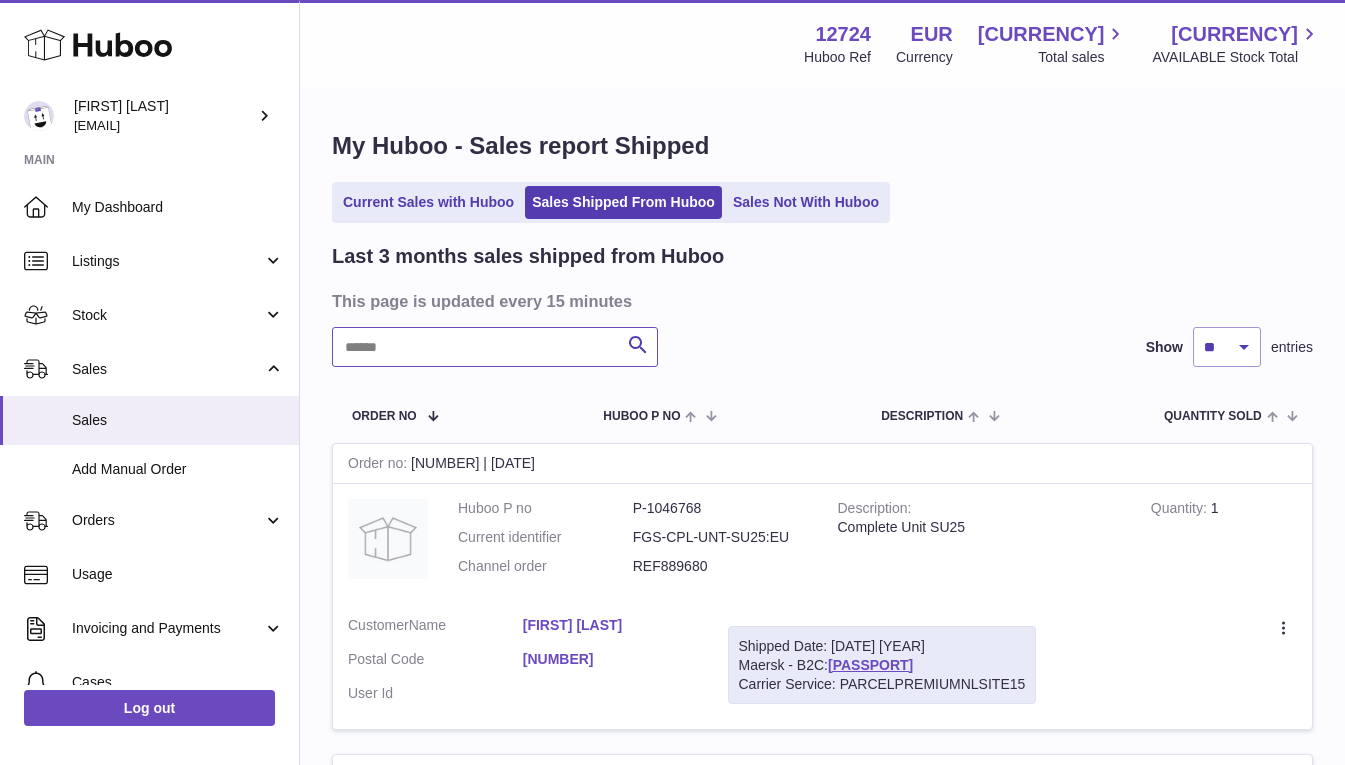 click at bounding box center (495, 347) 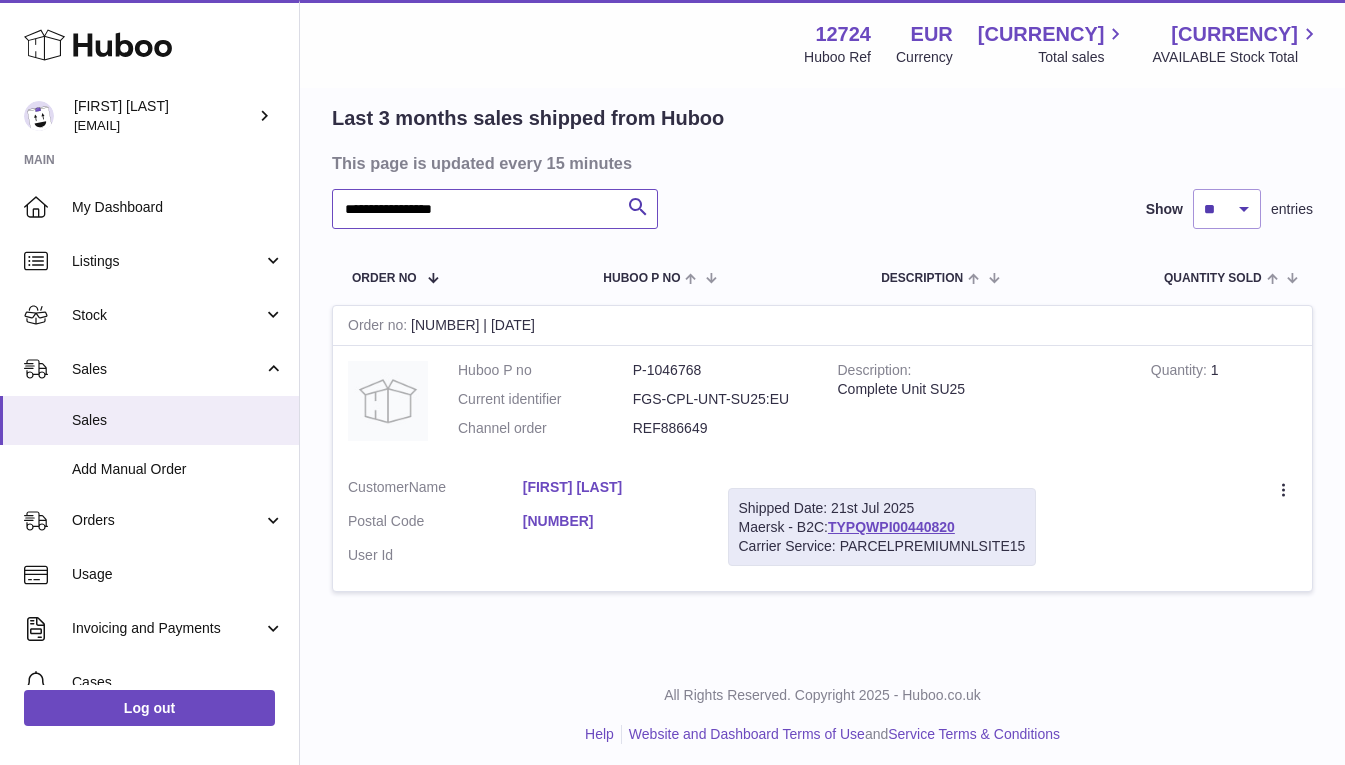 scroll, scrollTop: 141, scrollLeft: 0, axis: vertical 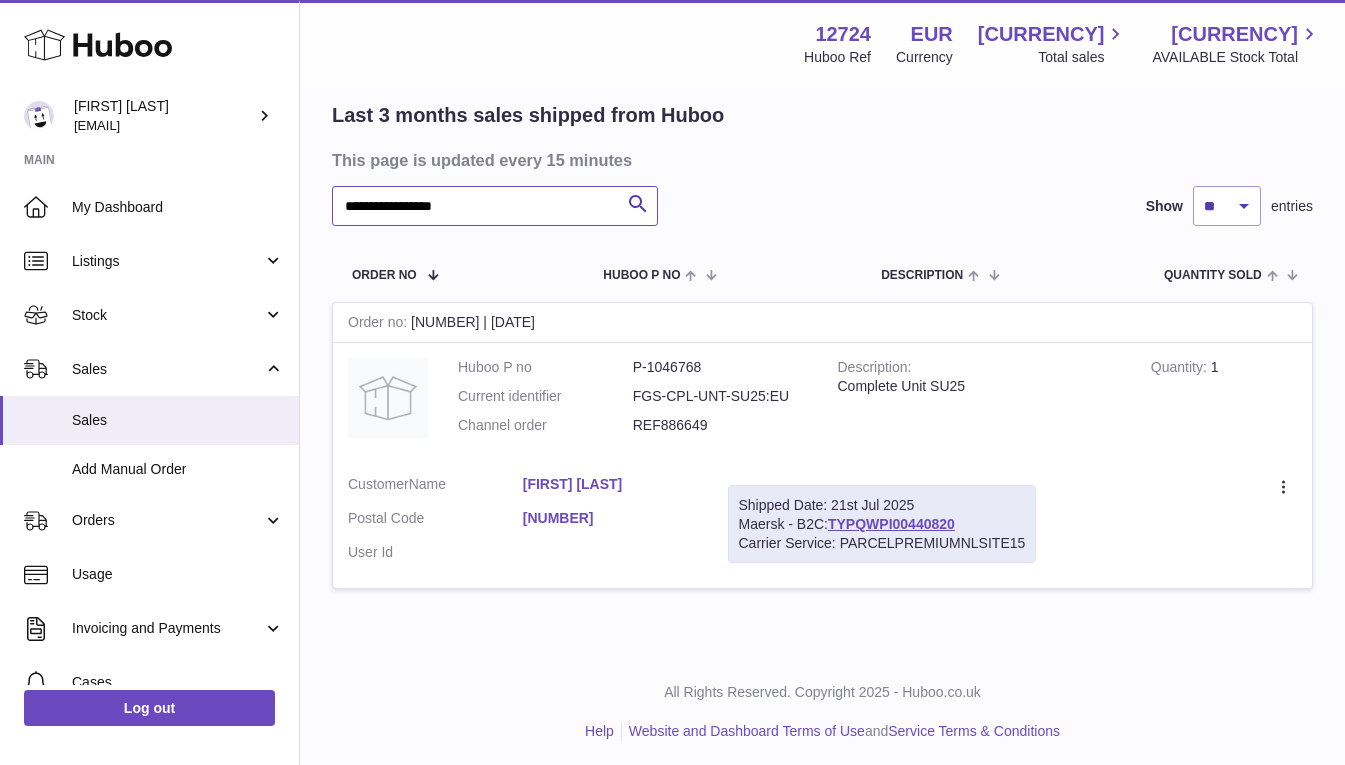 click on "**********" at bounding box center [495, 206] 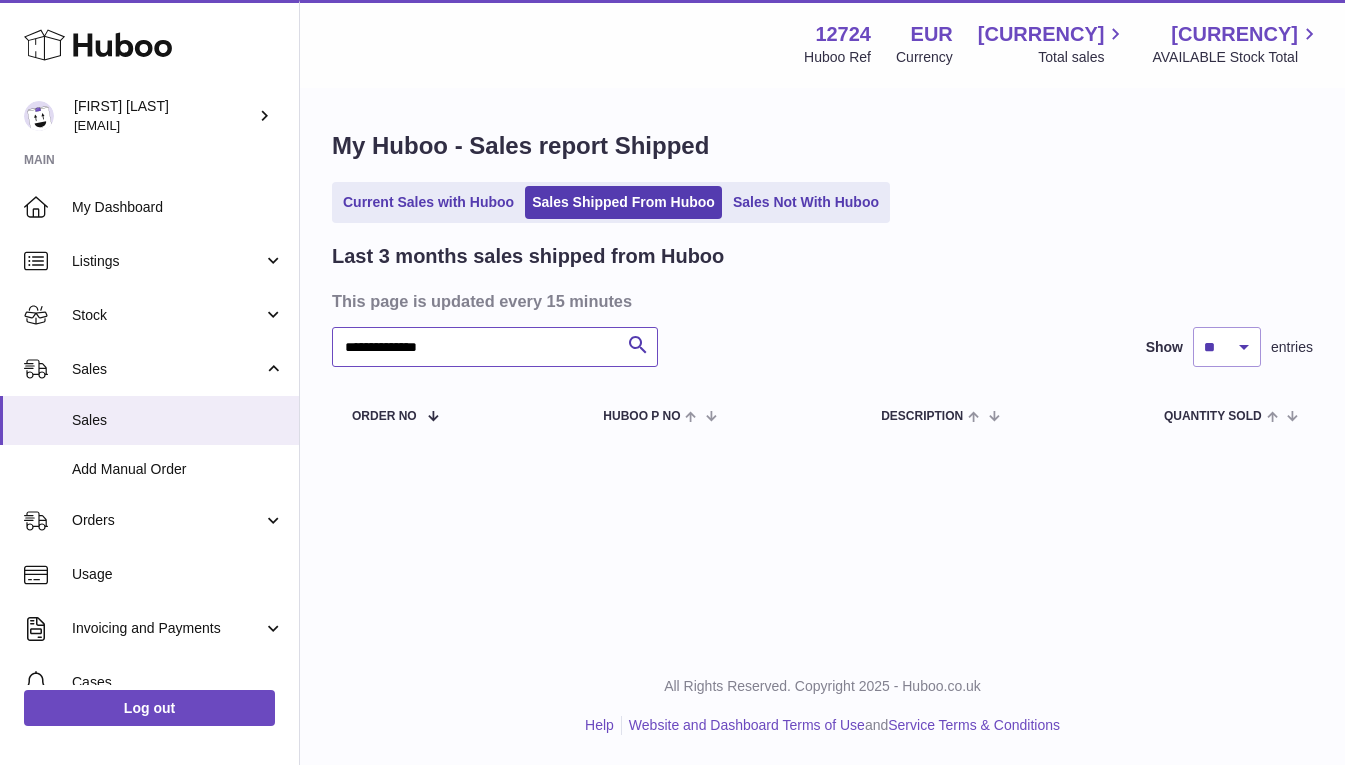 scroll, scrollTop: 0, scrollLeft: 0, axis: both 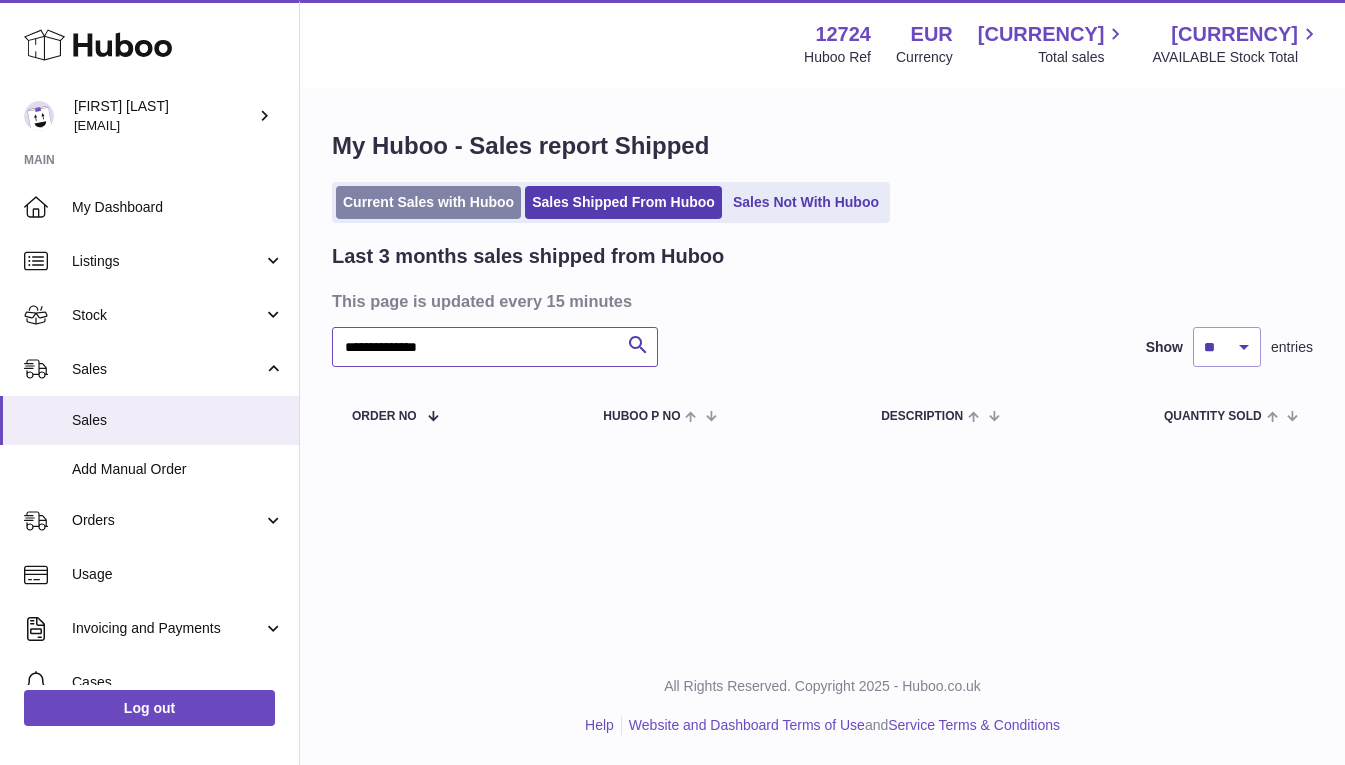 type on "**********" 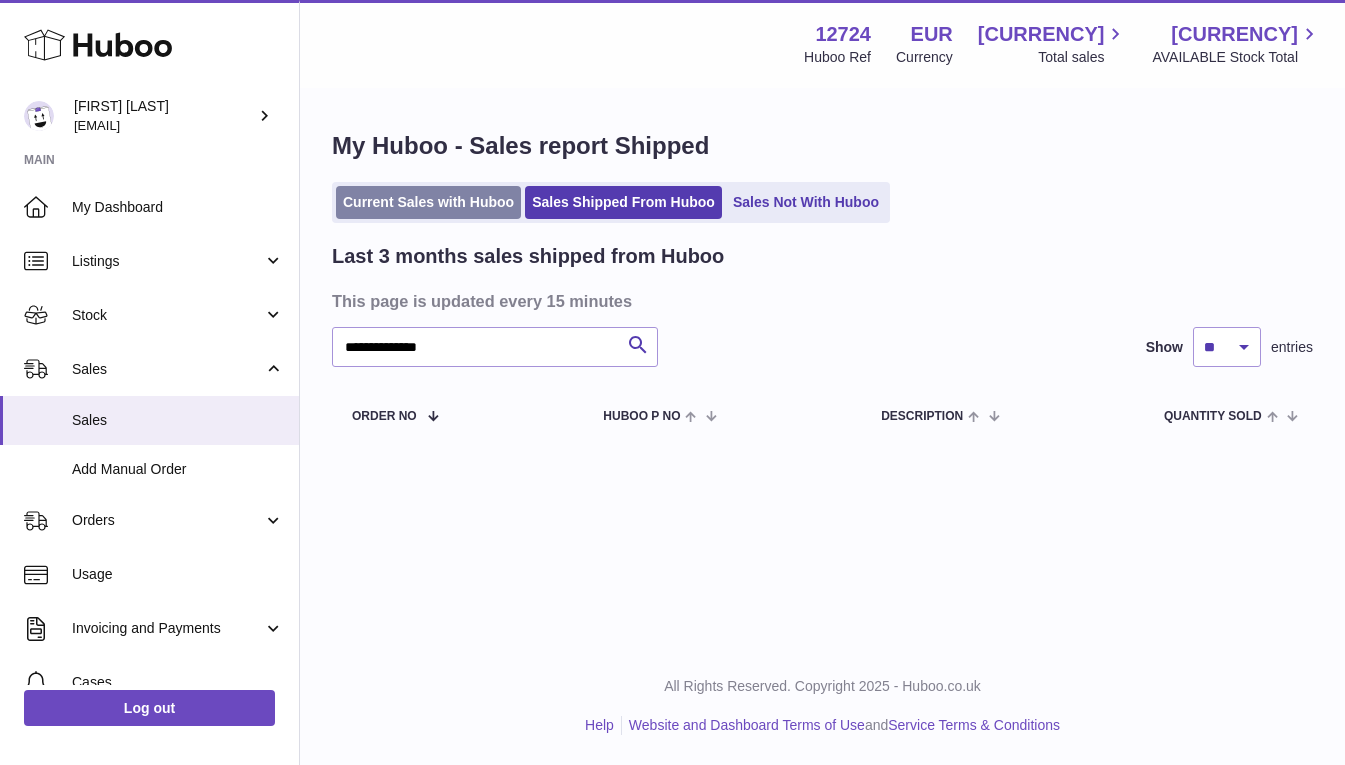click on "Current Sales with Huboo" at bounding box center (428, 202) 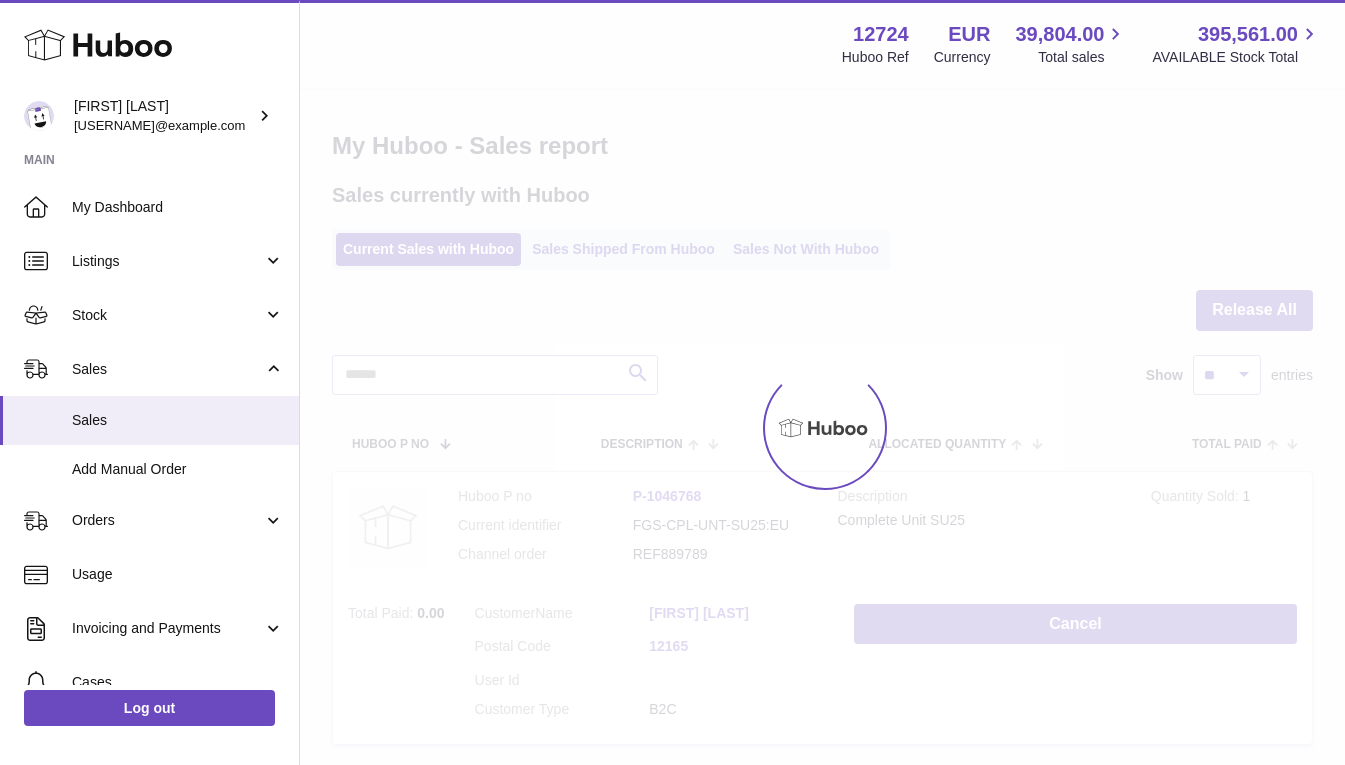 scroll, scrollTop: 0, scrollLeft: 0, axis: both 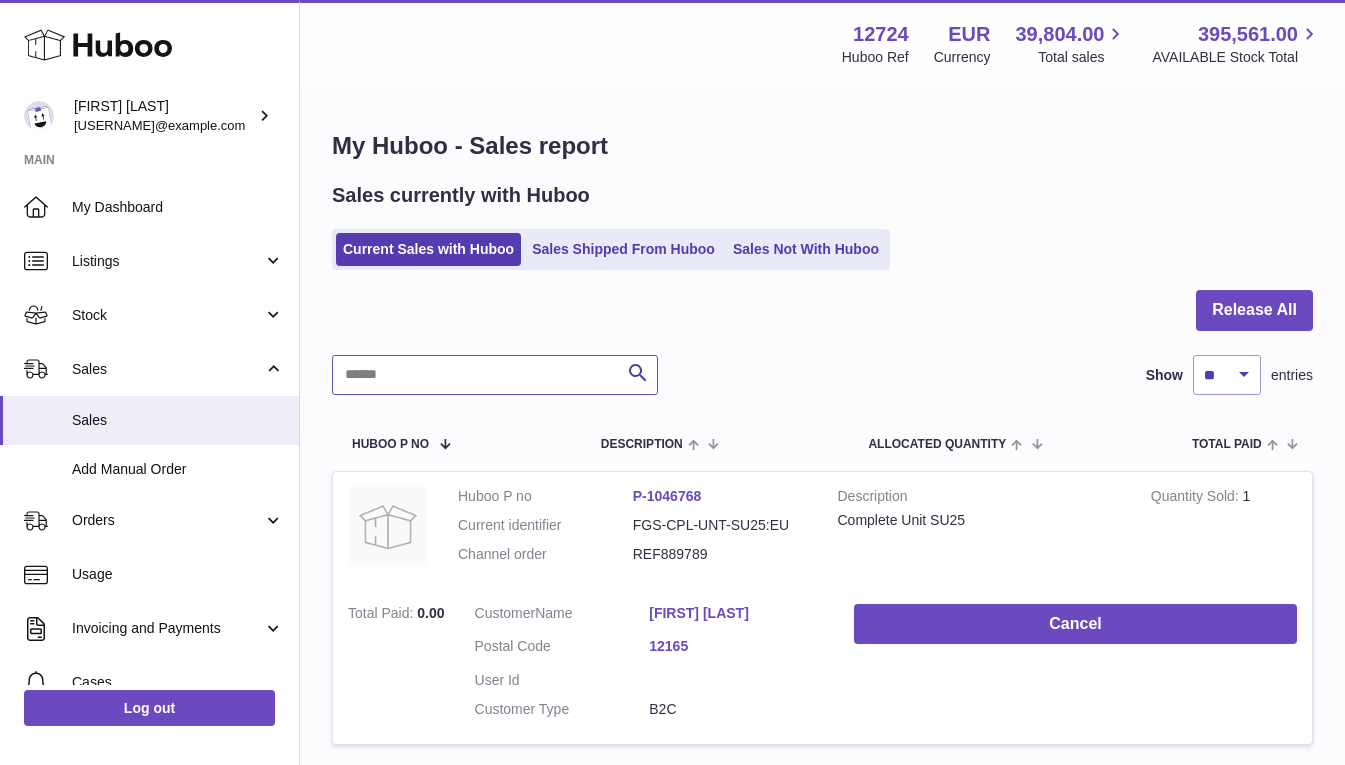 click at bounding box center (495, 375) 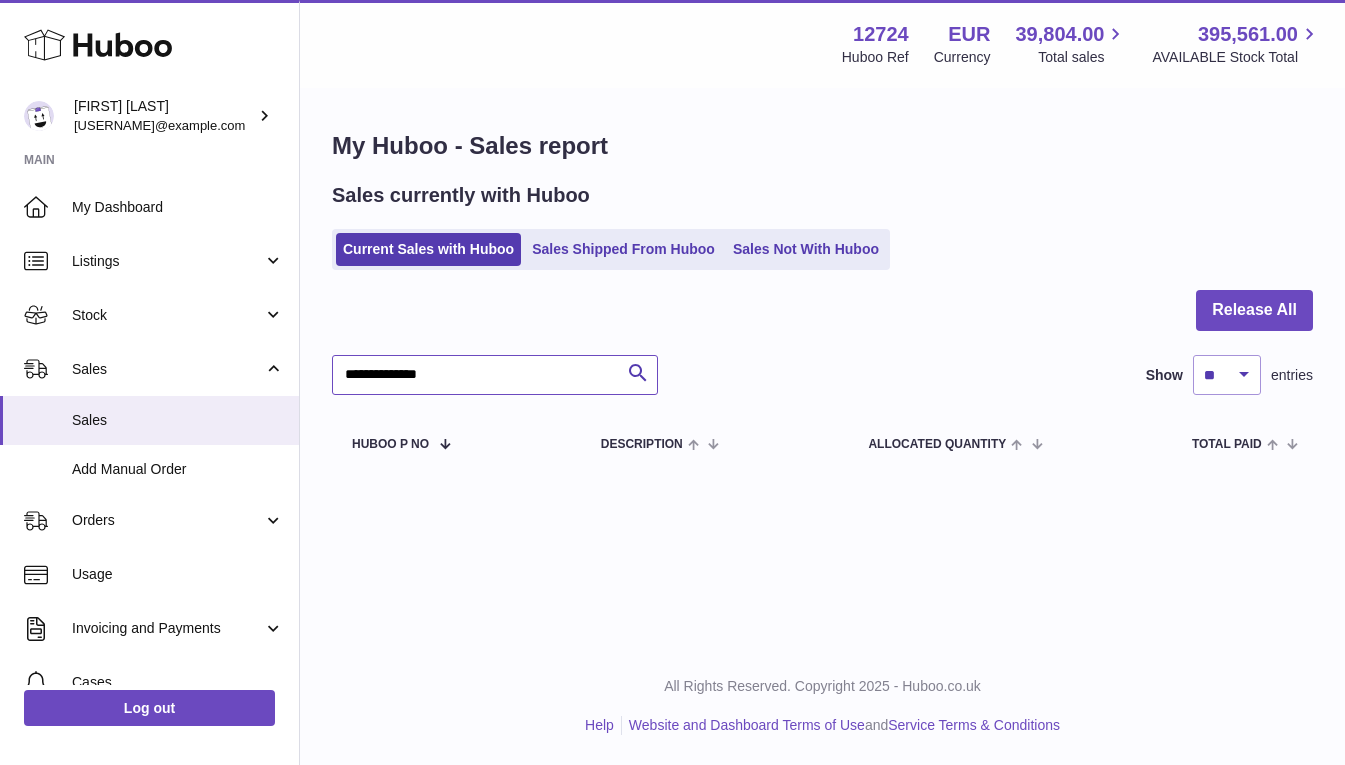type on "**********" 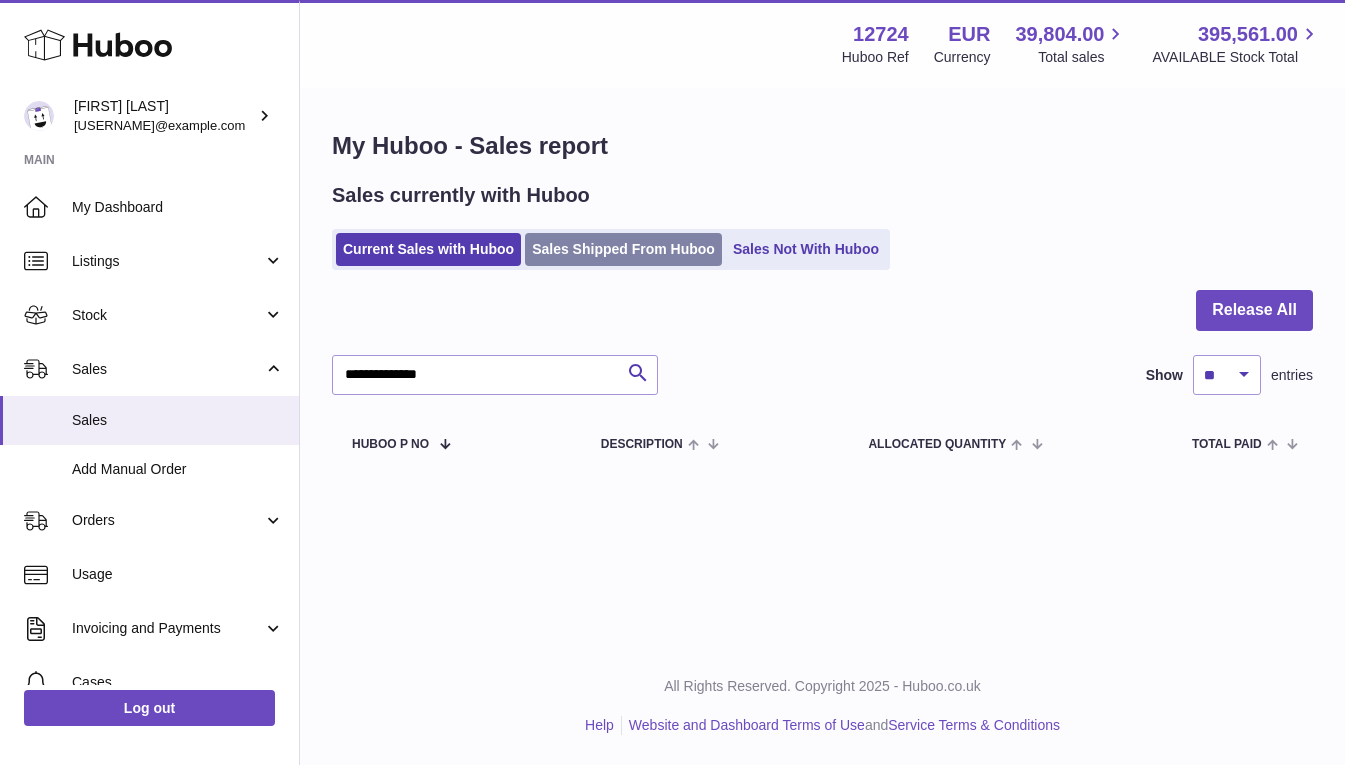 click on "Sales Shipped From Huboo" at bounding box center [623, 249] 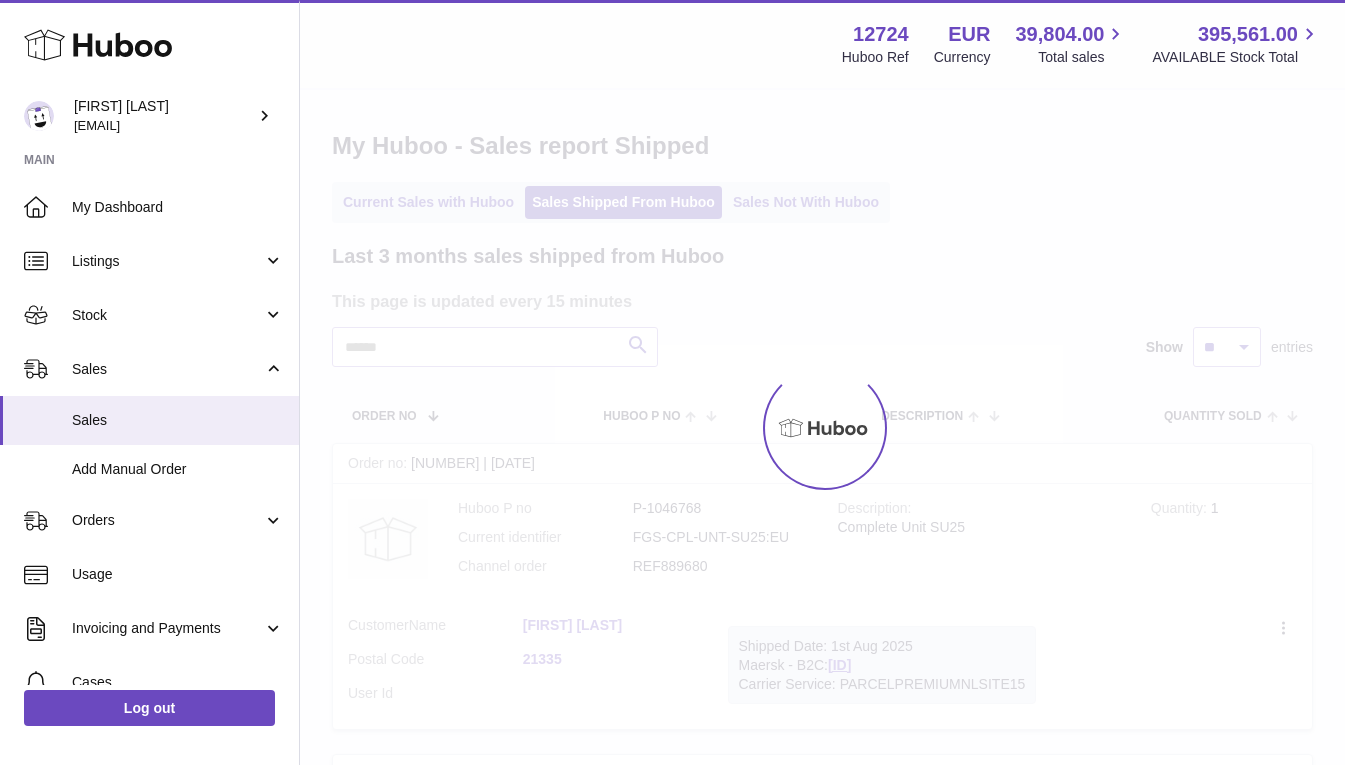 scroll, scrollTop: 0, scrollLeft: 0, axis: both 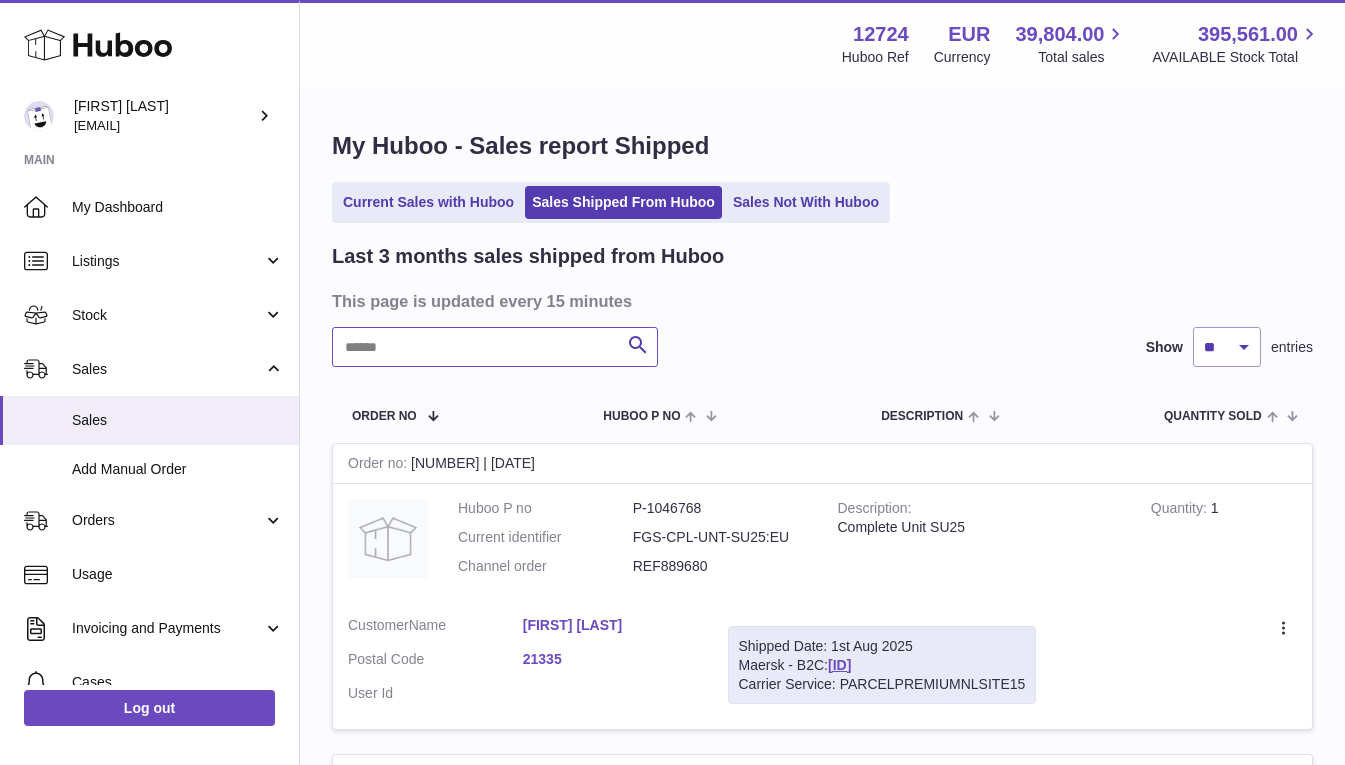 click at bounding box center (495, 347) 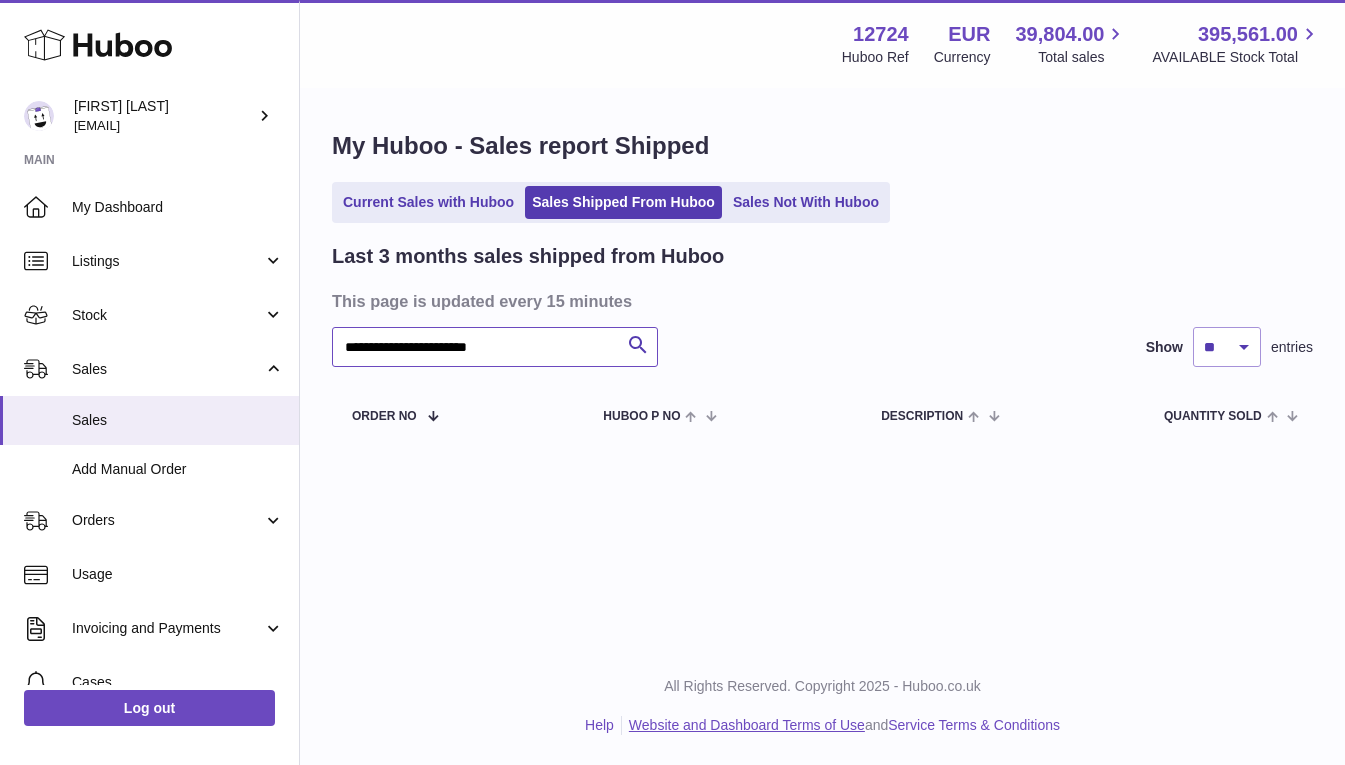 type on "**********" 